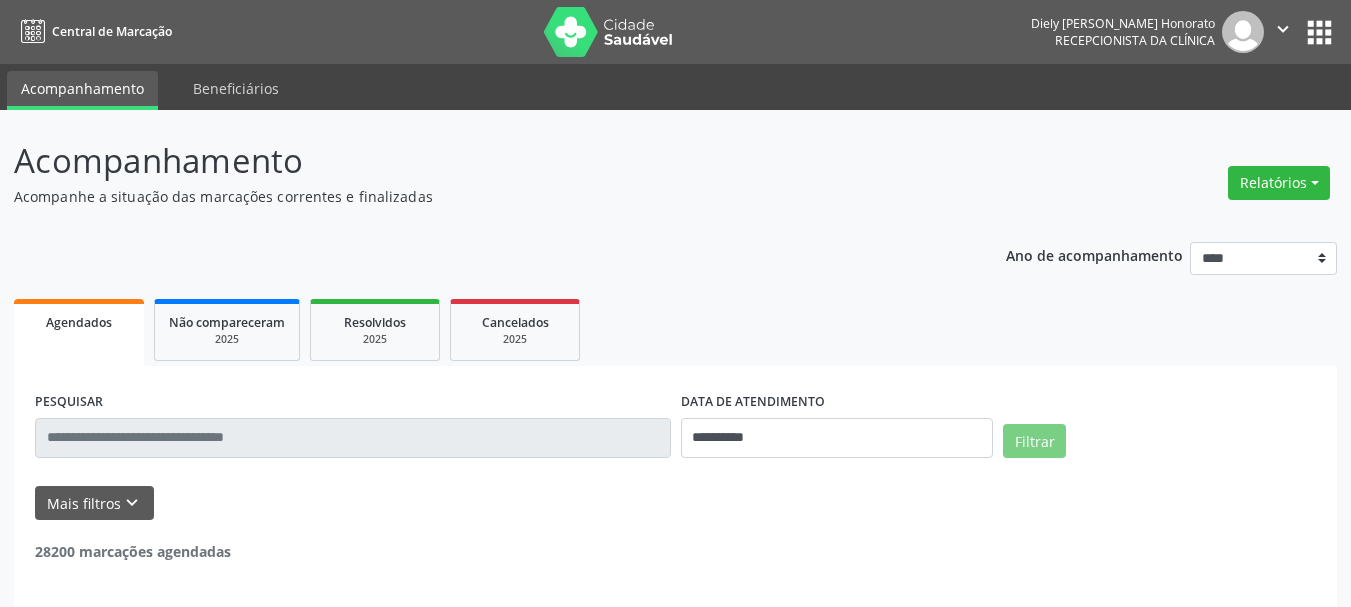 scroll, scrollTop: 0, scrollLeft: 0, axis: both 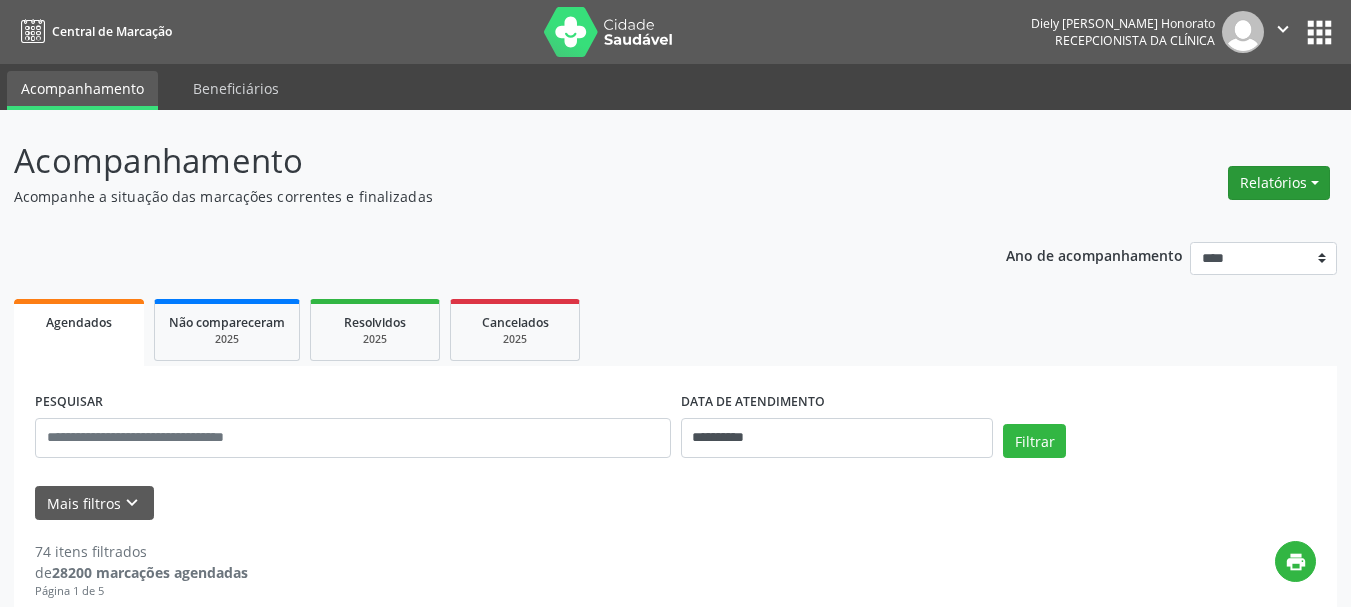 click on "Relatórios" at bounding box center (1279, 183) 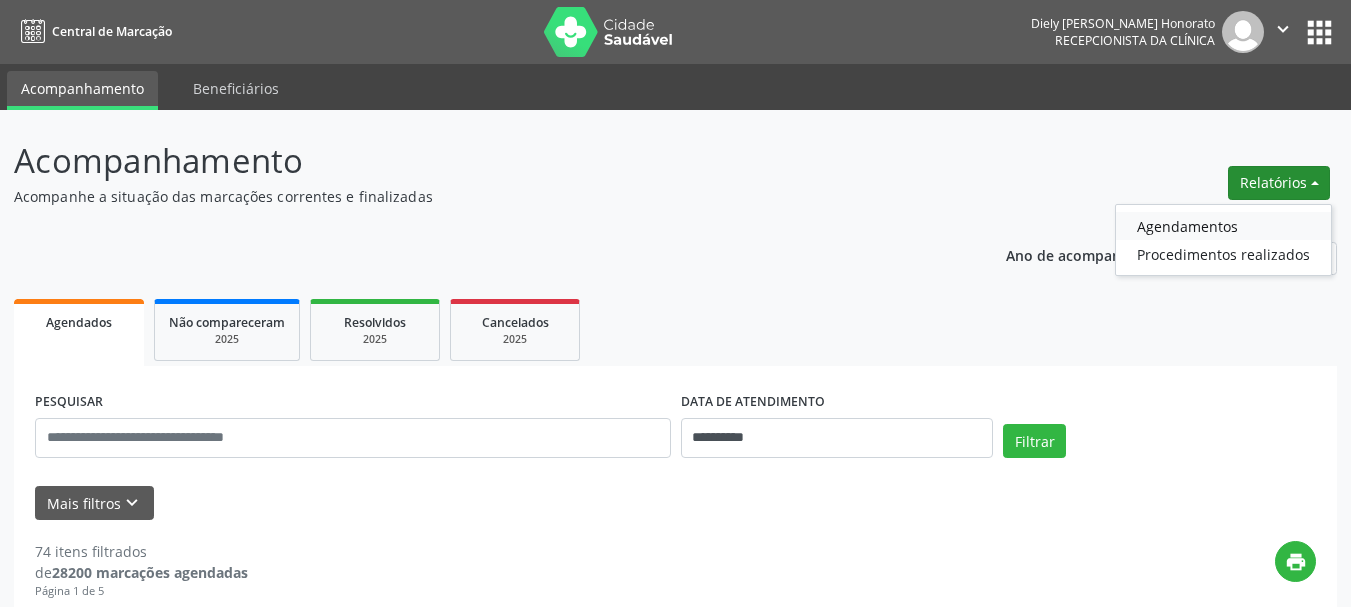 click on "Agendamentos" at bounding box center [1223, 226] 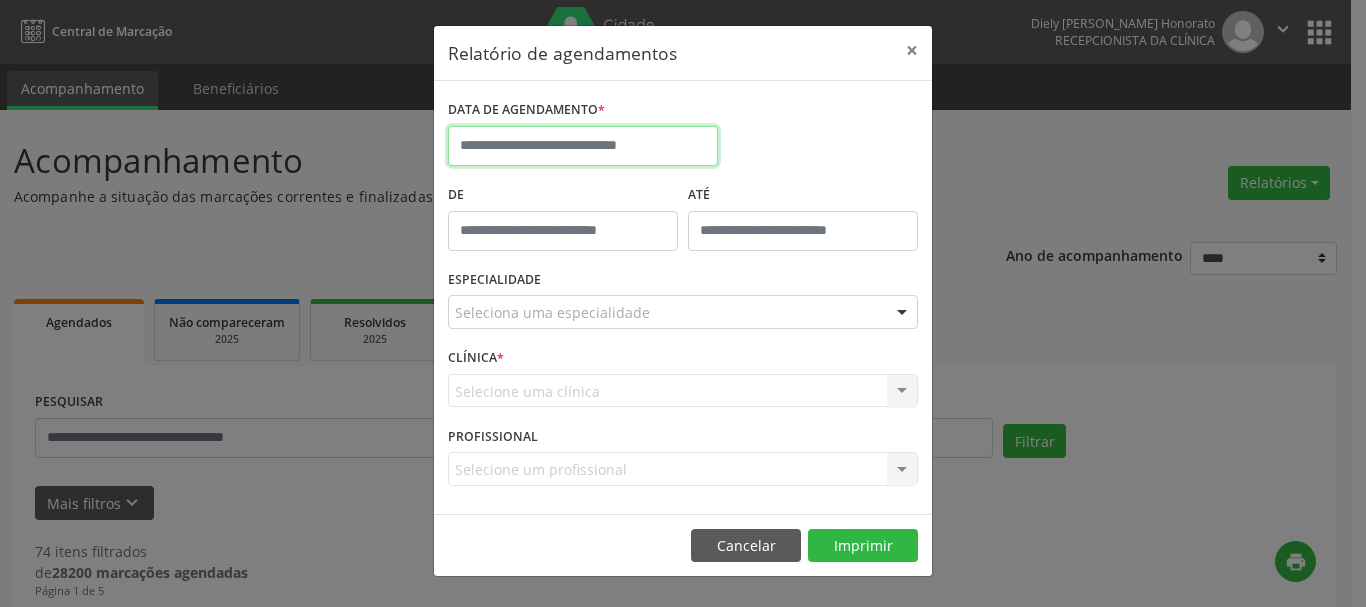click at bounding box center [583, 146] 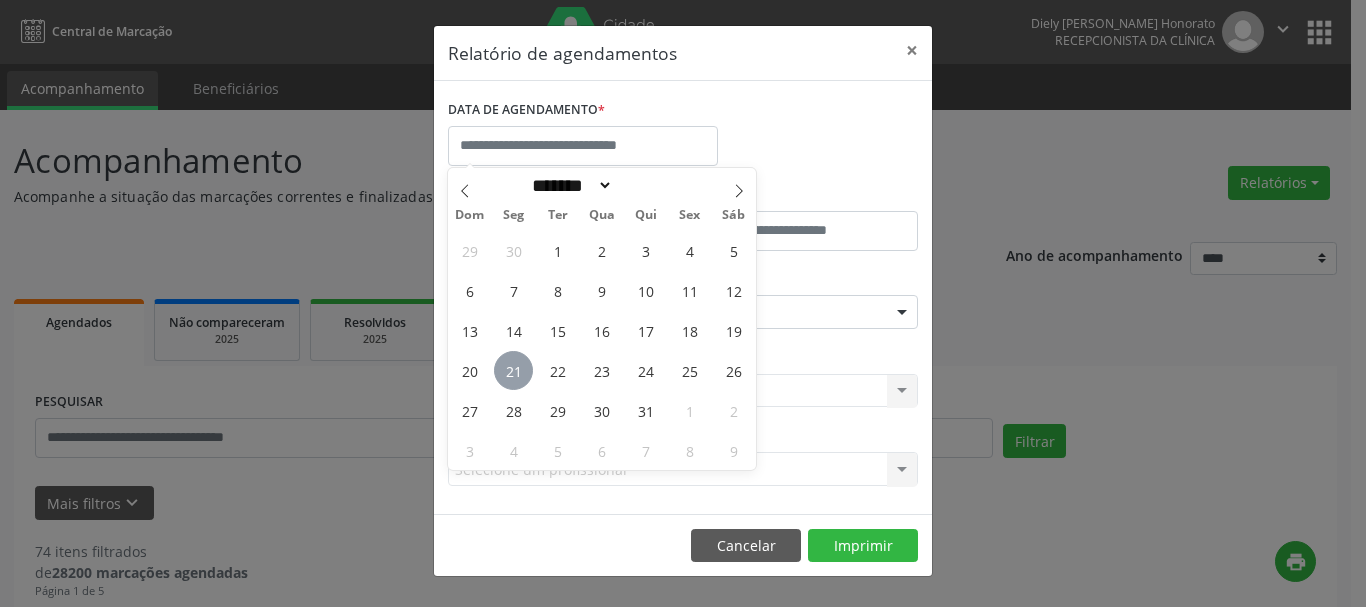 click on "21" at bounding box center [513, 370] 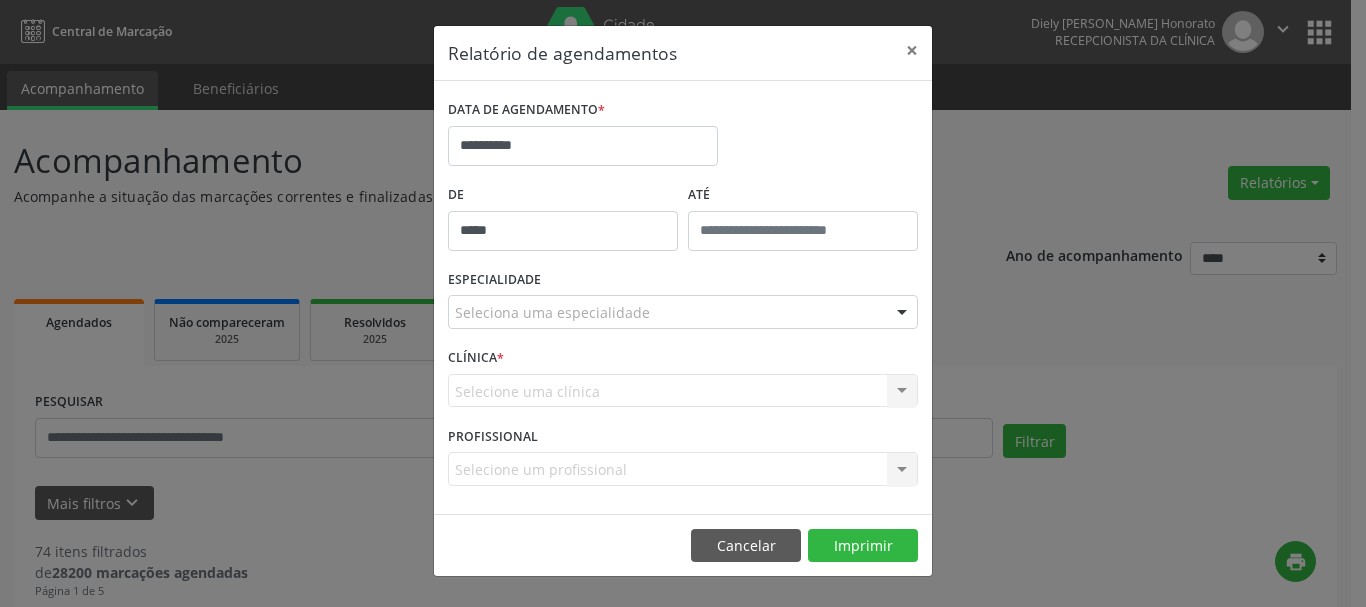 click on "*****" at bounding box center (563, 231) 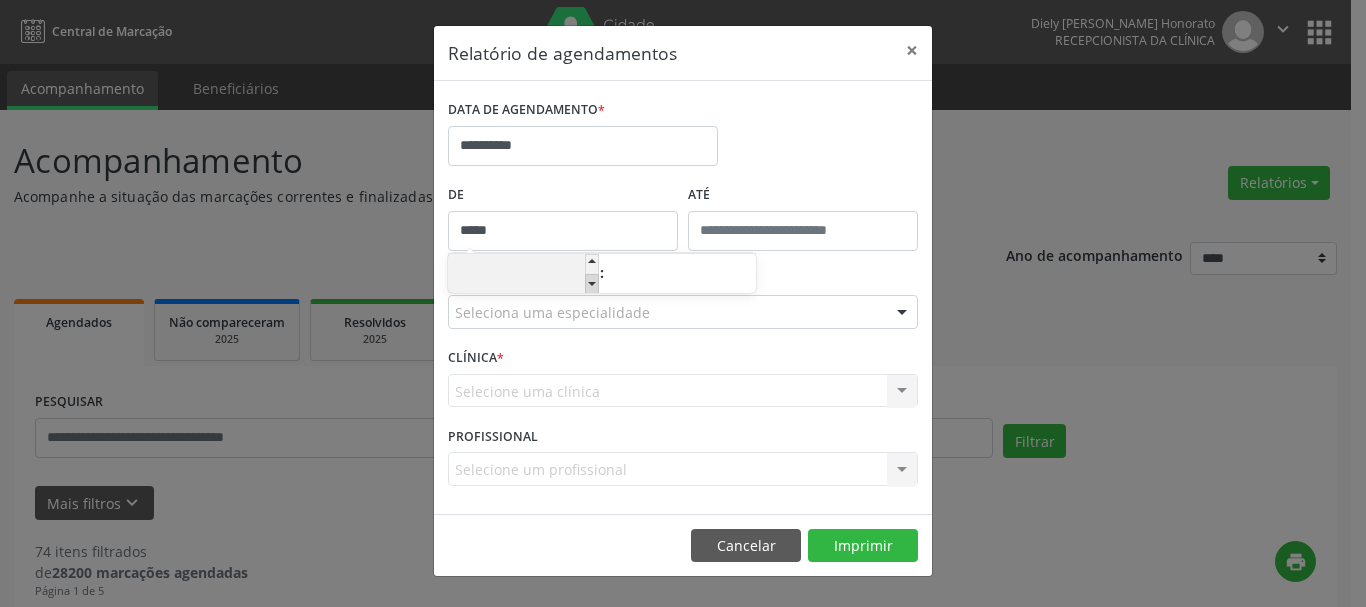 click at bounding box center (592, 284) 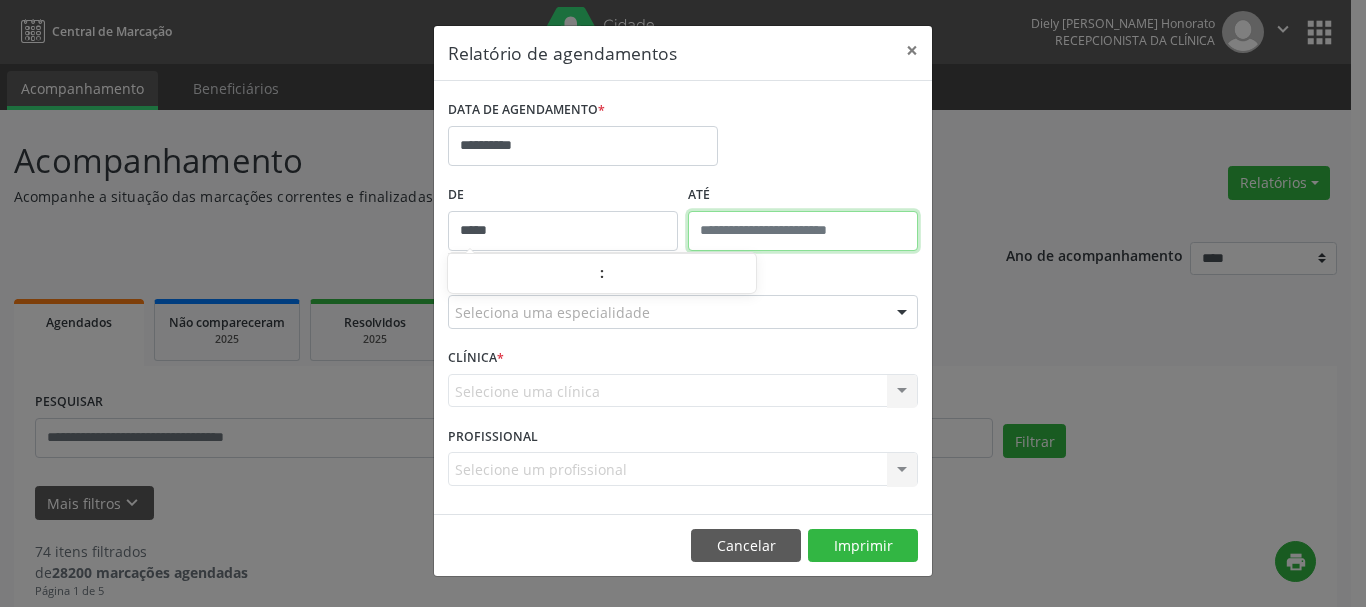 click at bounding box center (803, 231) 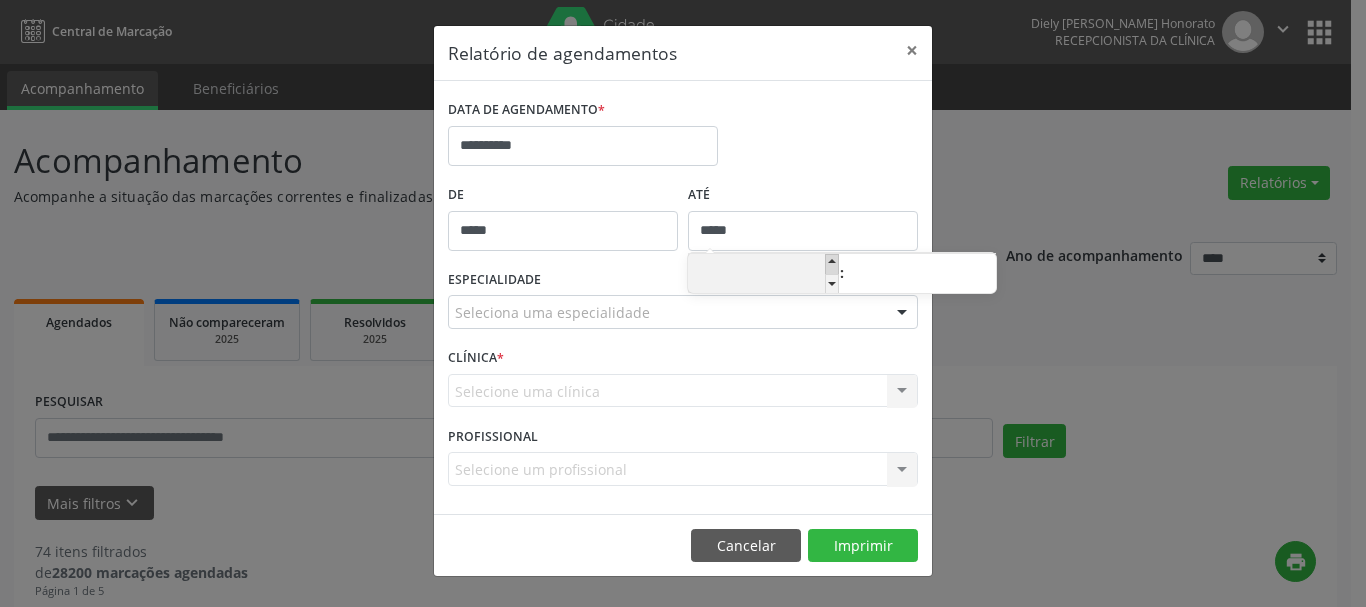 click at bounding box center [832, 264] 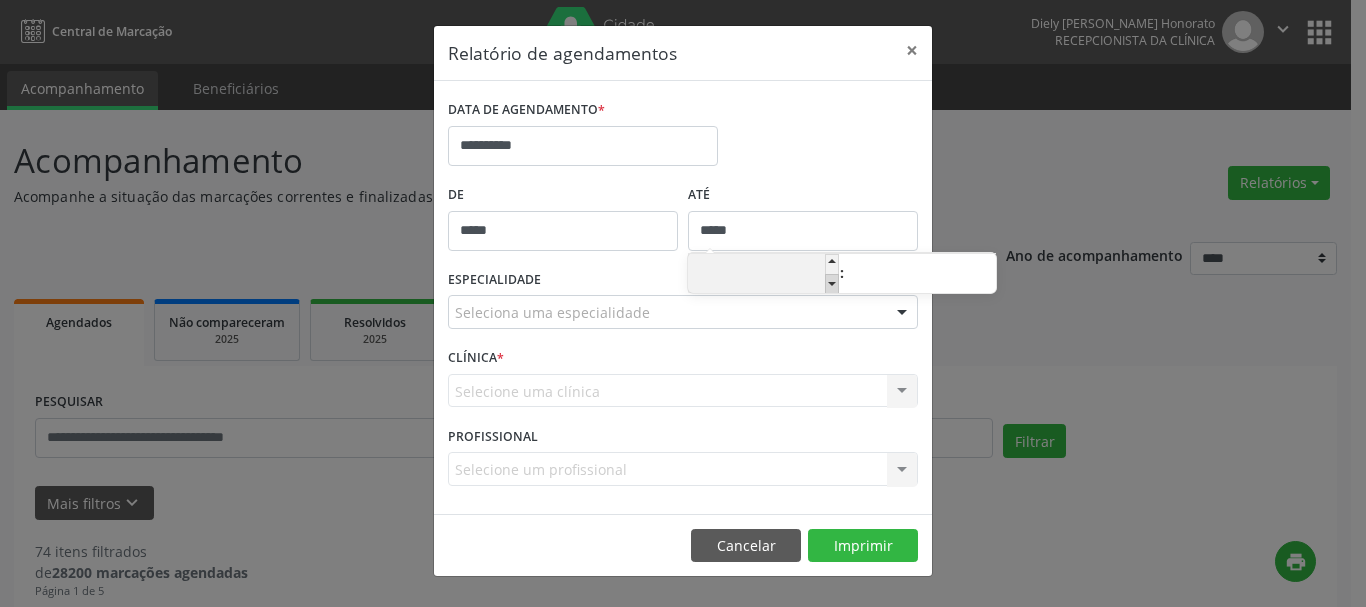 click at bounding box center [832, 284] 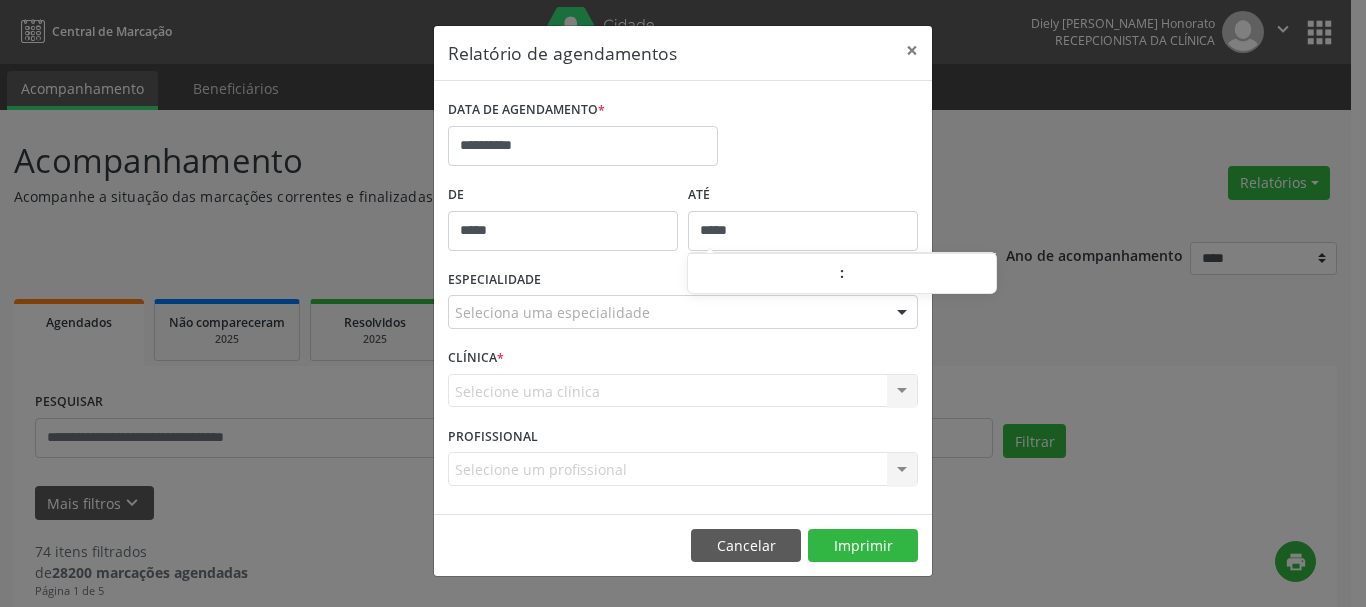 click on "Seleciona uma especialidade" at bounding box center [683, 312] 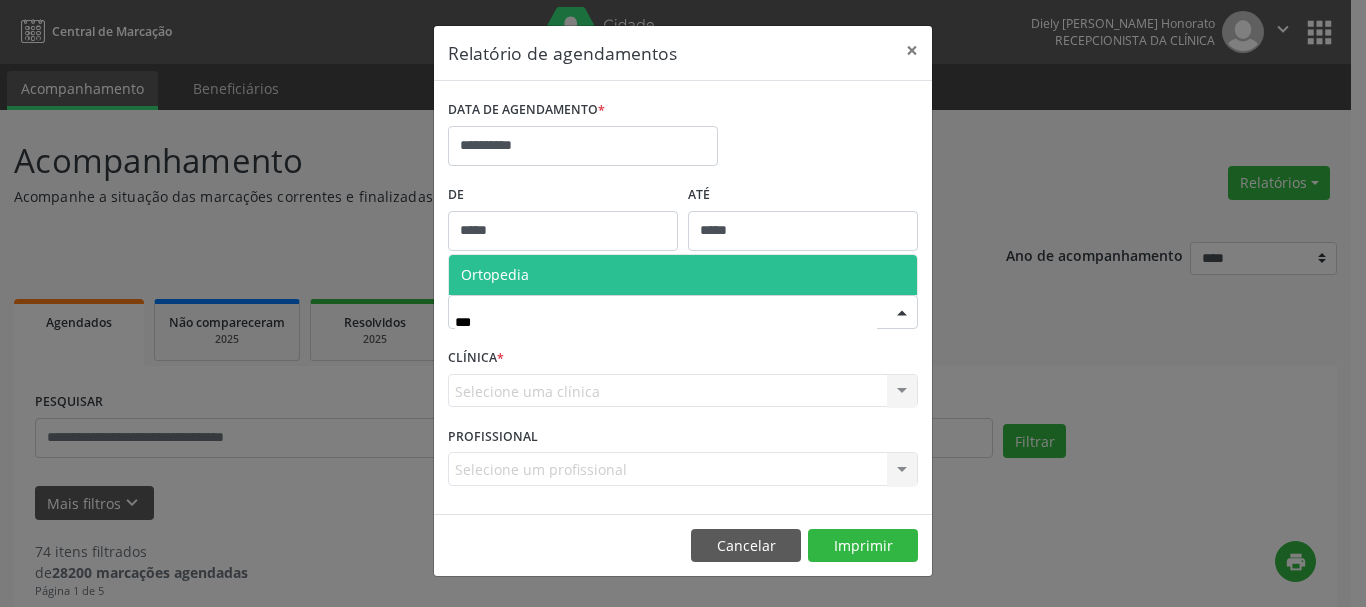 type on "****" 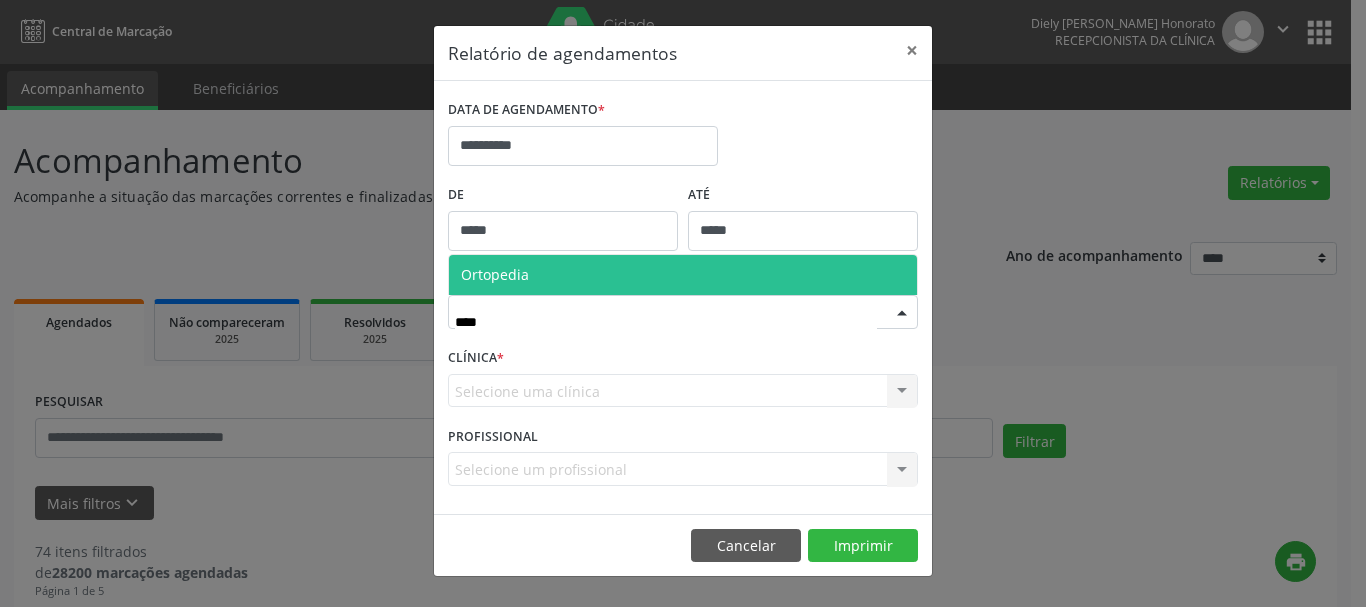click on "Ortopedia" at bounding box center [683, 275] 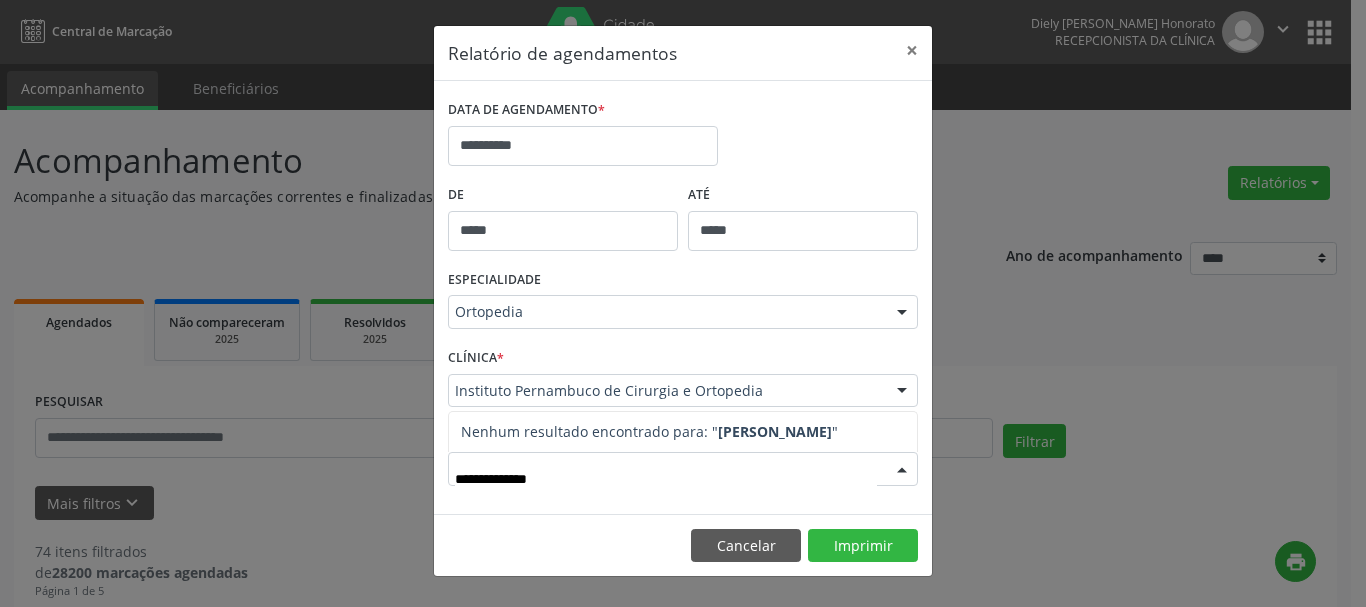 type on "**********" 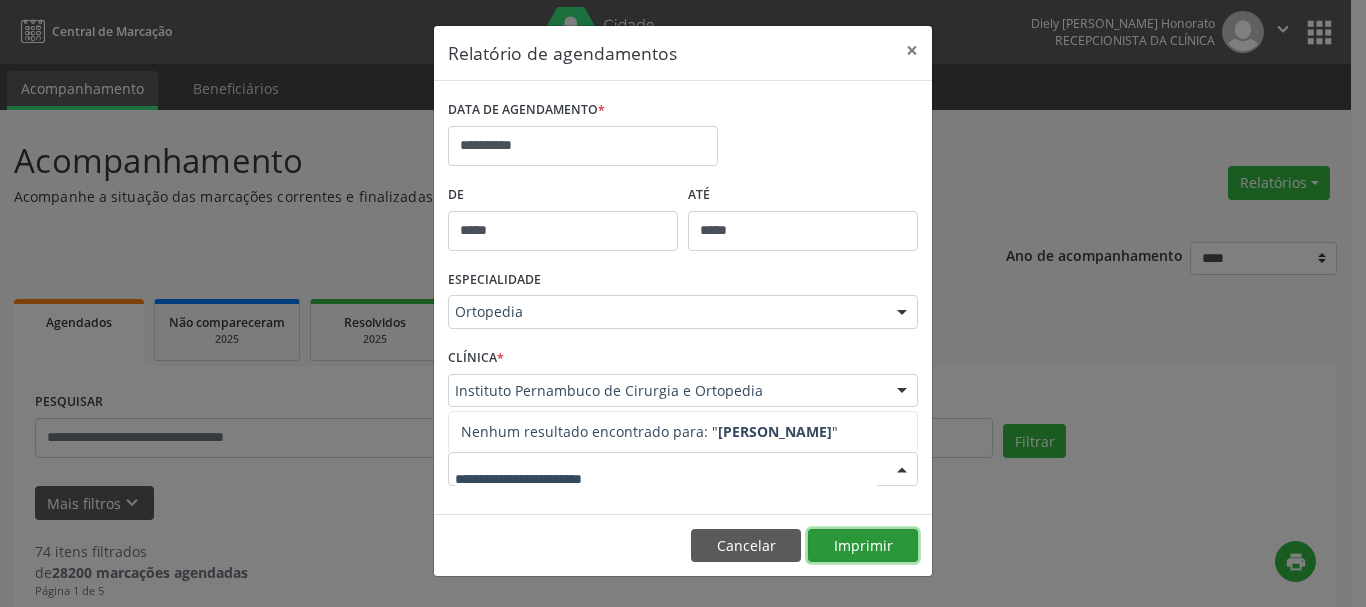 click on "Imprimir" at bounding box center [863, 546] 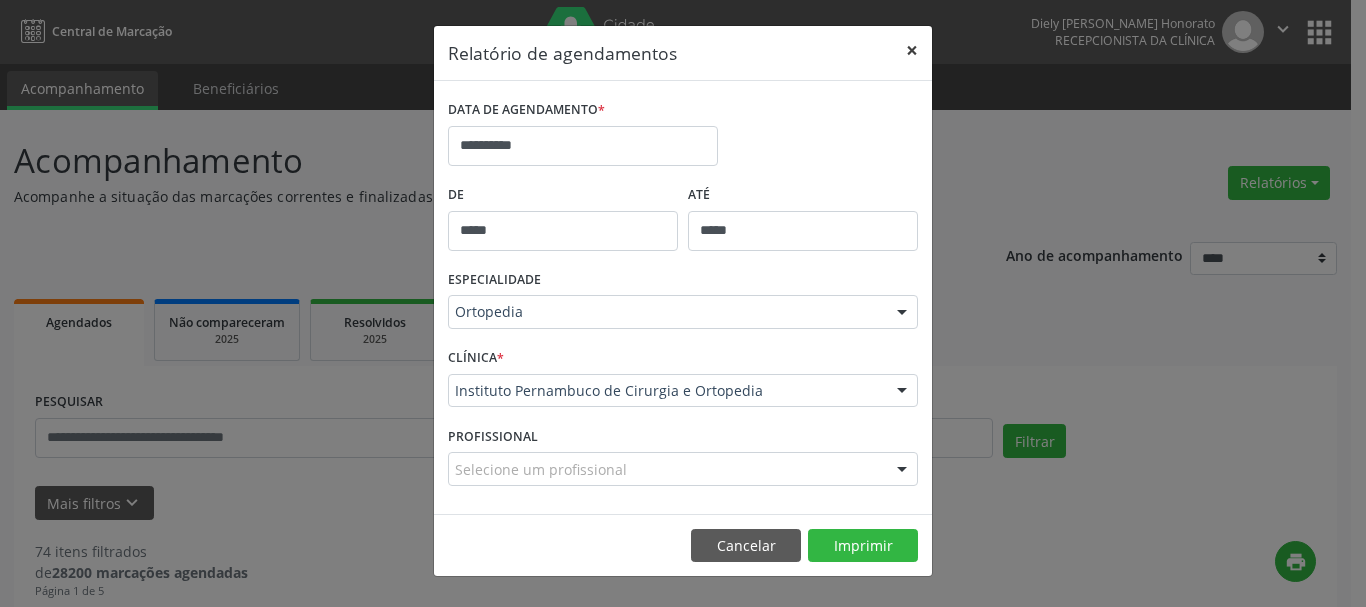 click on "×" at bounding box center (912, 50) 